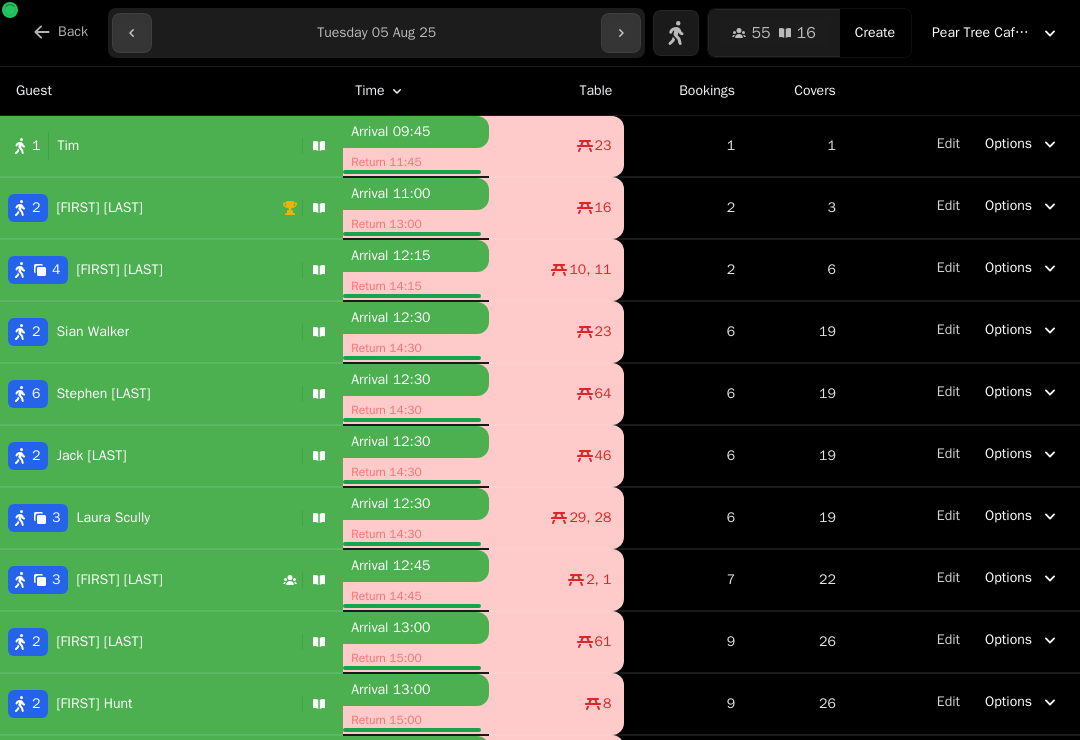 scroll, scrollTop: 0, scrollLeft: 0, axis: both 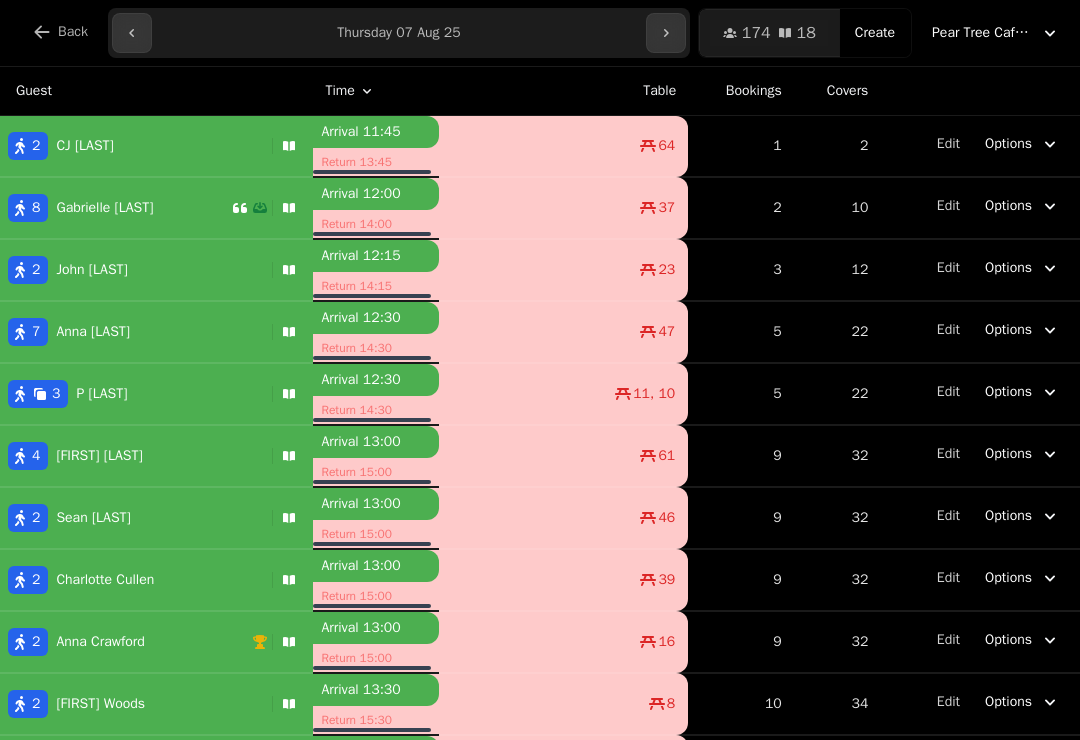 click on "Back" at bounding box center [73, 32] 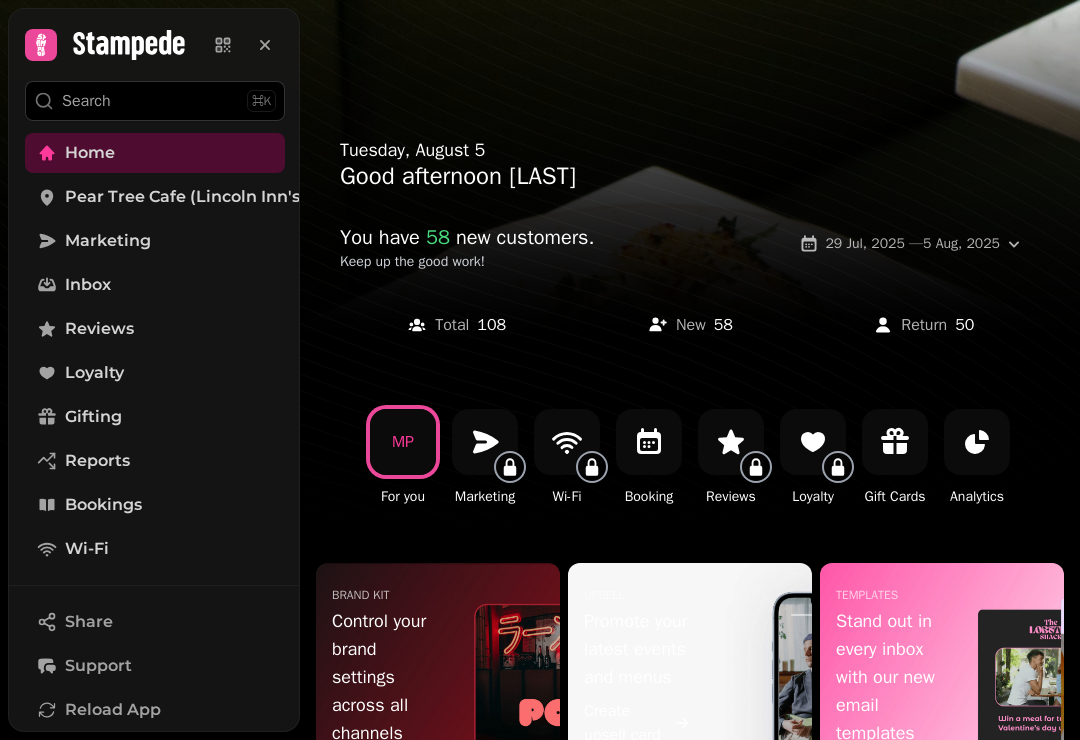 click 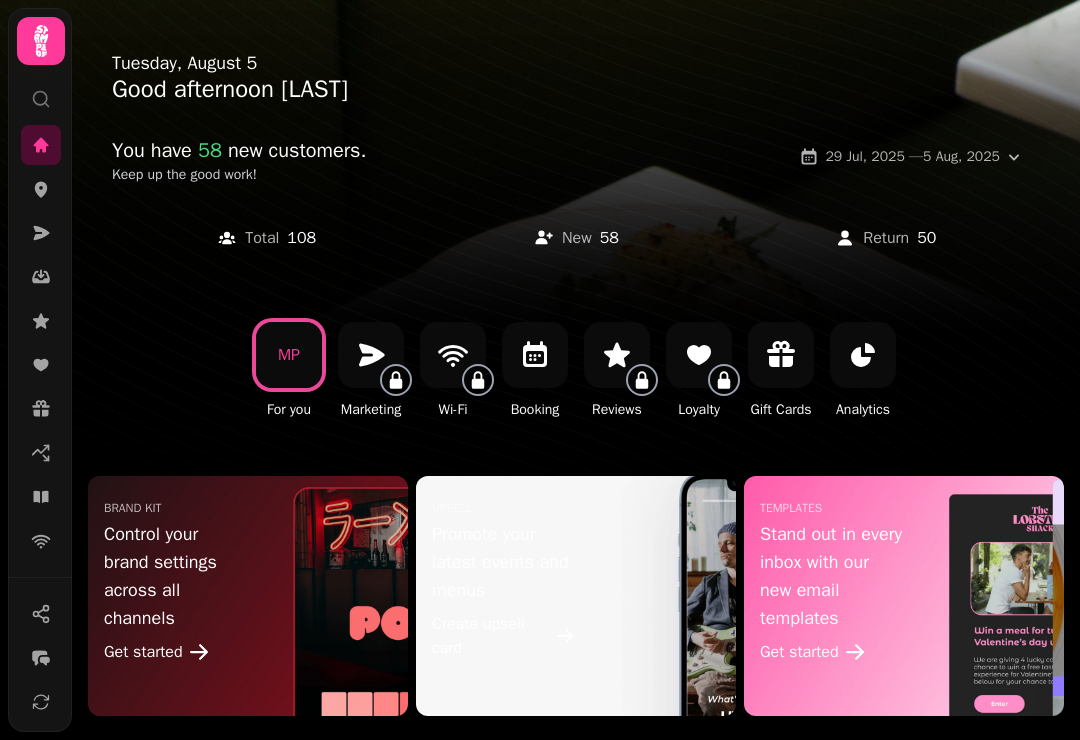 scroll, scrollTop: 103, scrollLeft: 0, axis: vertical 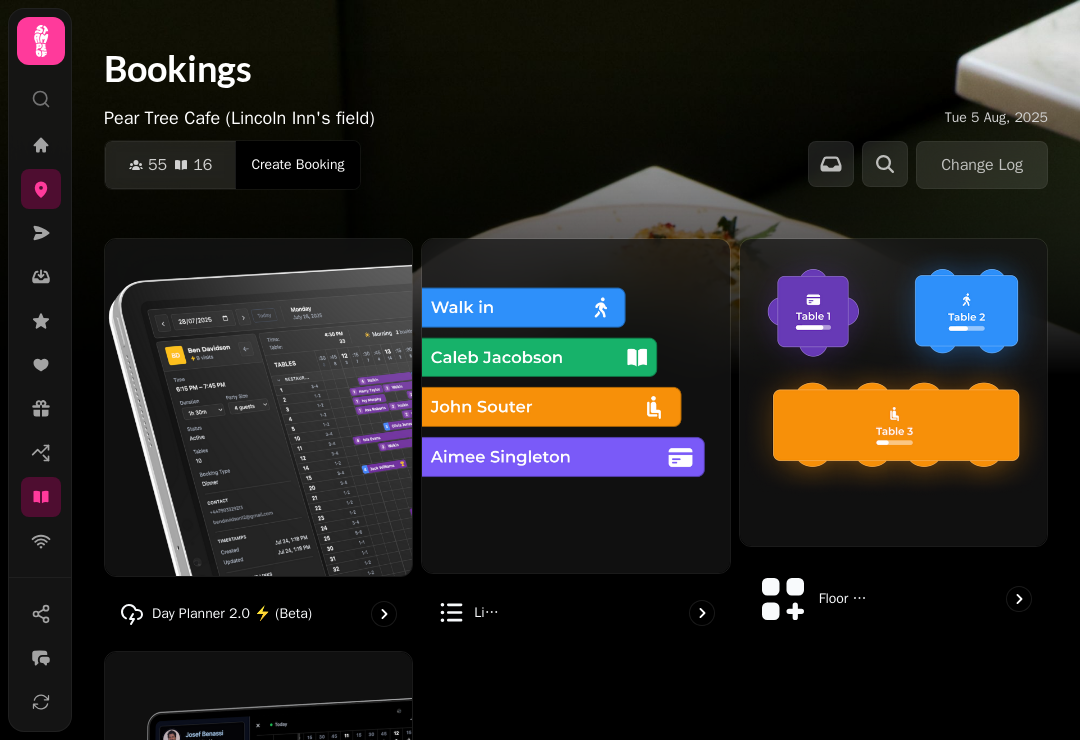 click at bounding box center (258, 407) 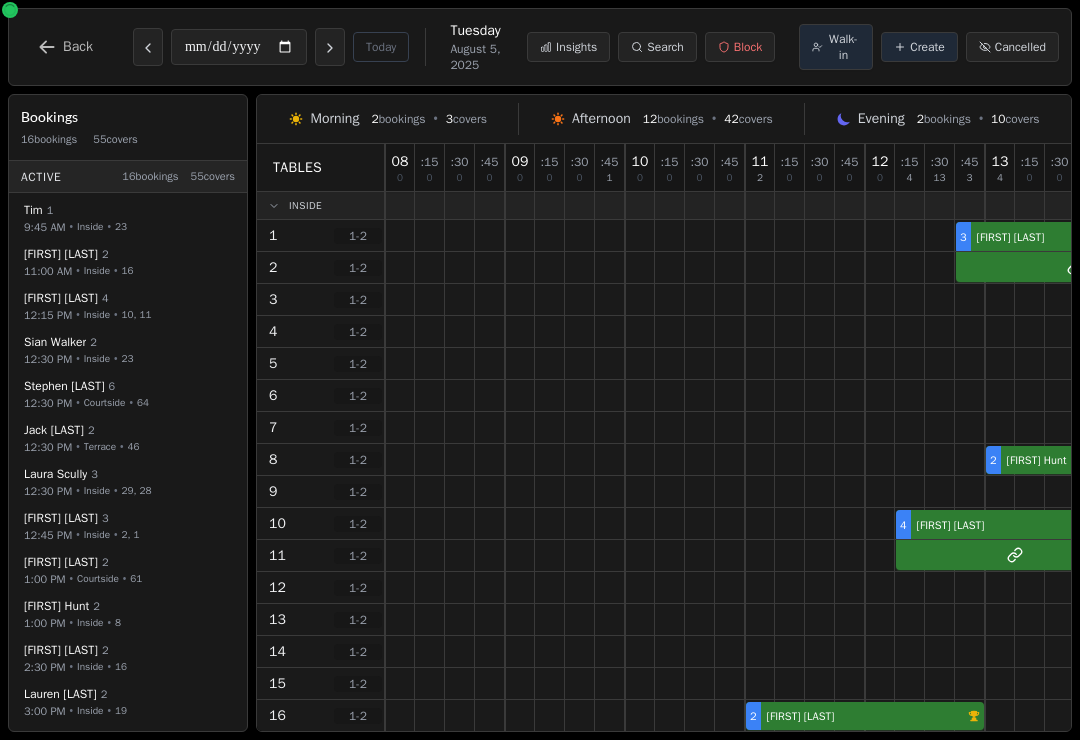 click 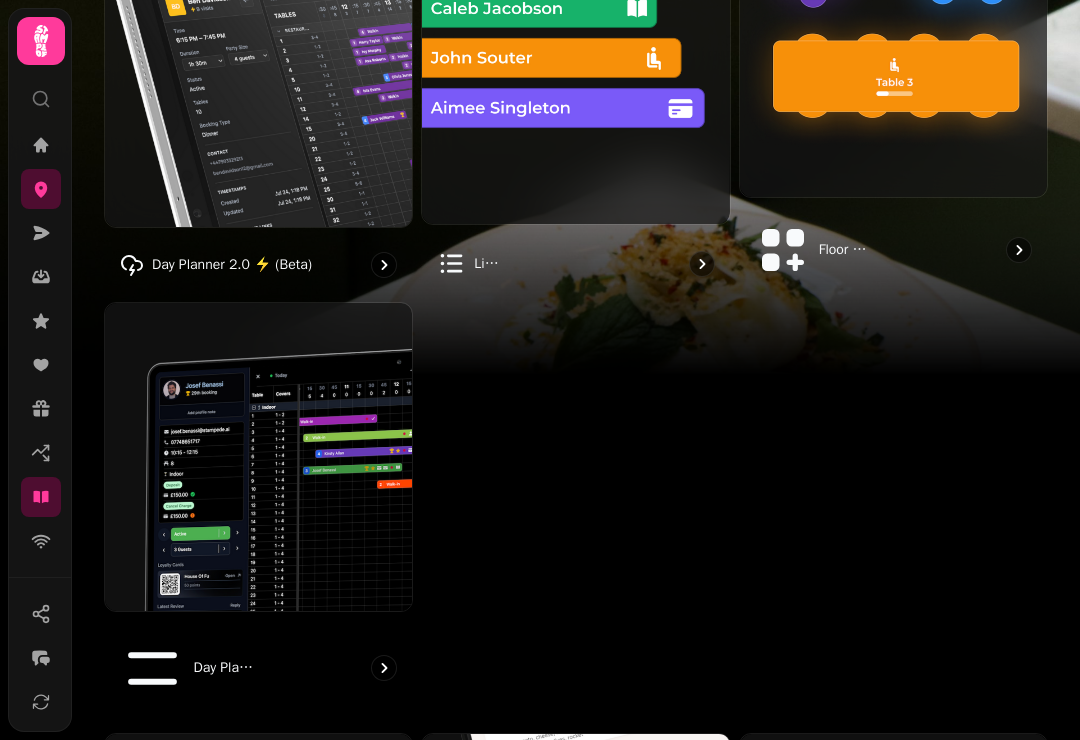 scroll, scrollTop: 369, scrollLeft: 0, axis: vertical 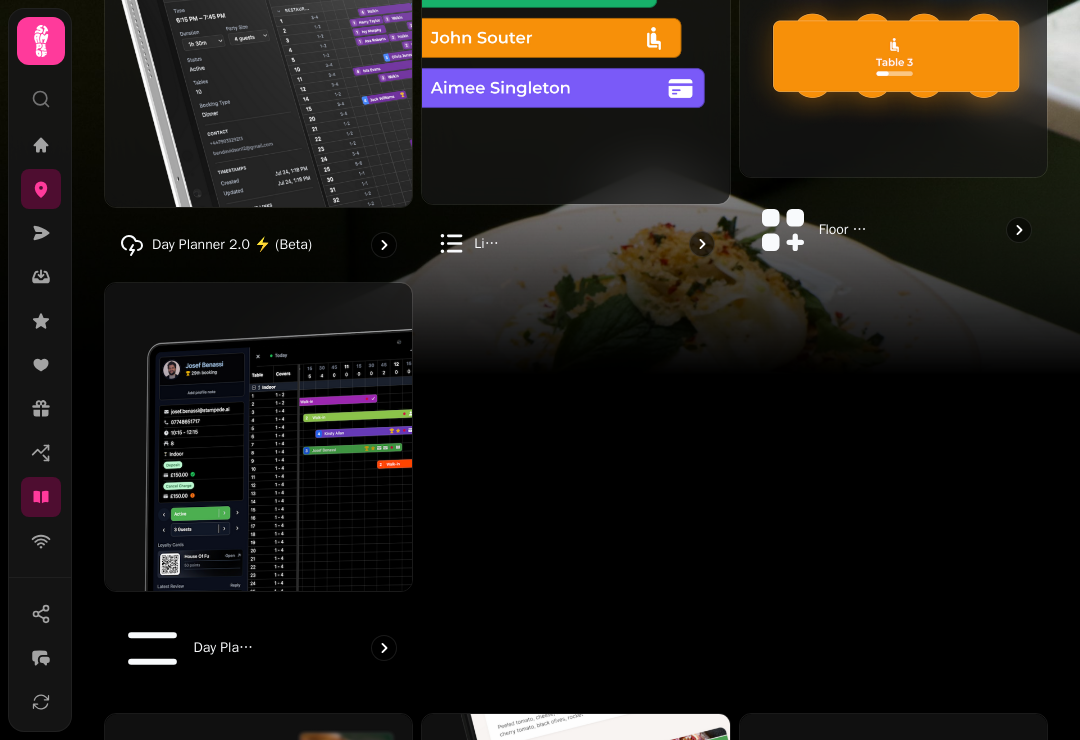 click at bounding box center (258, 436) 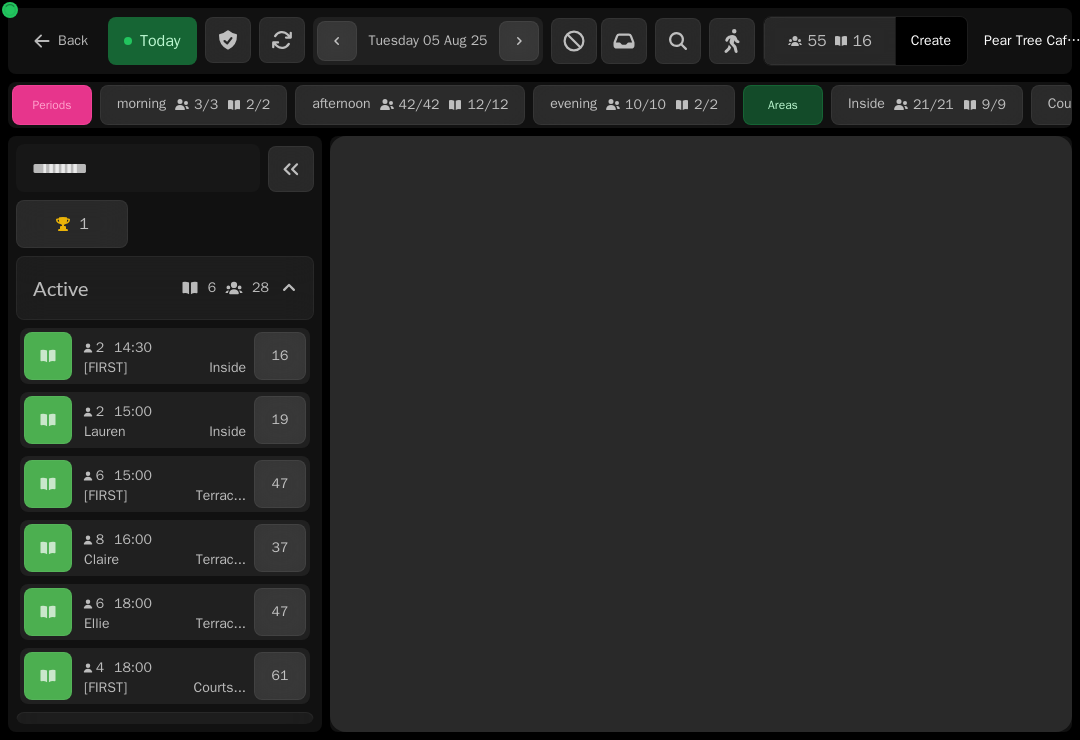 click on "**********" at bounding box center [428, 41] 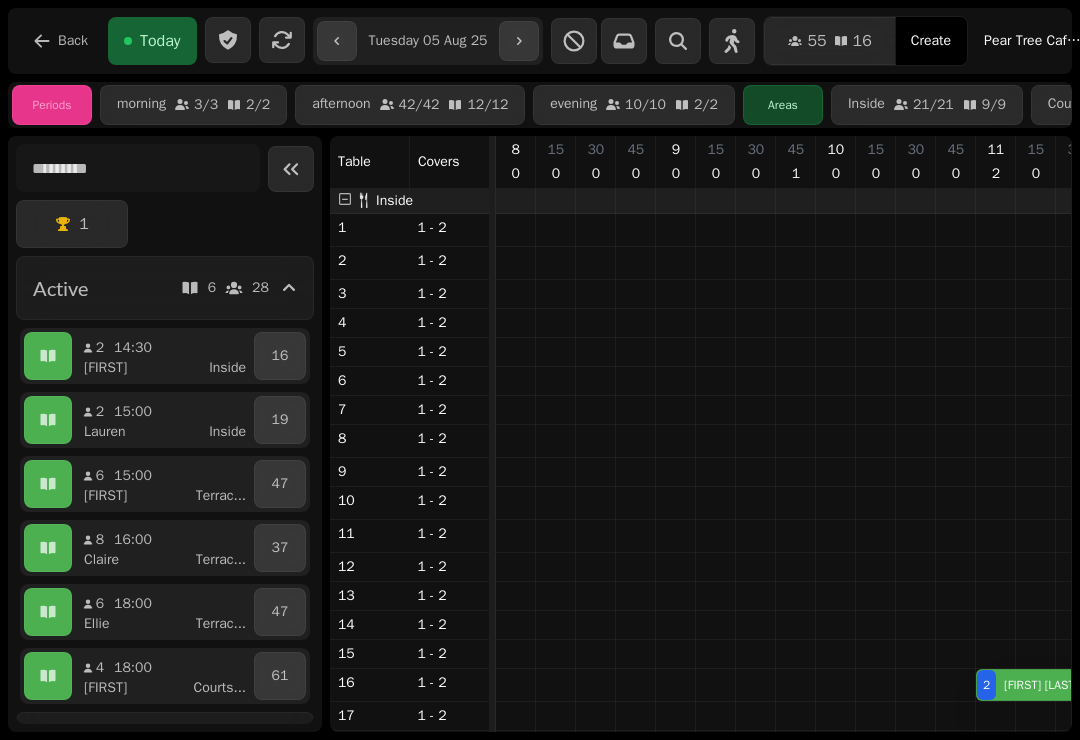 scroll, scrollTop: 0, scrollLeft: 1258, axis: horizontal 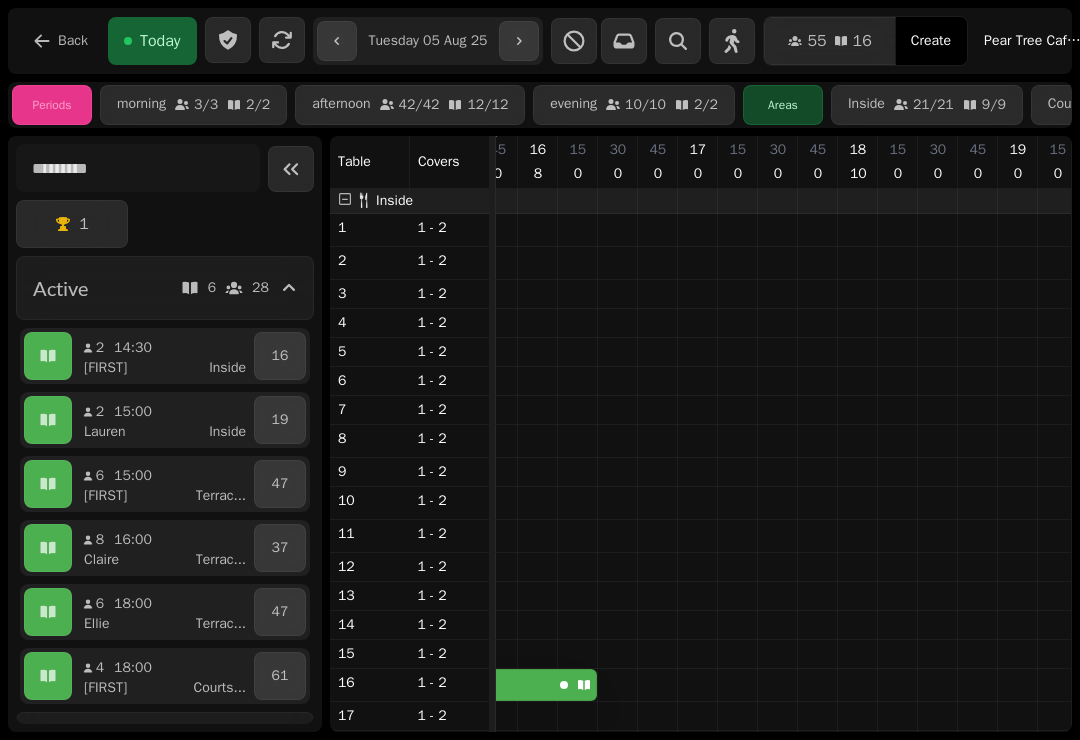 type on "**********" 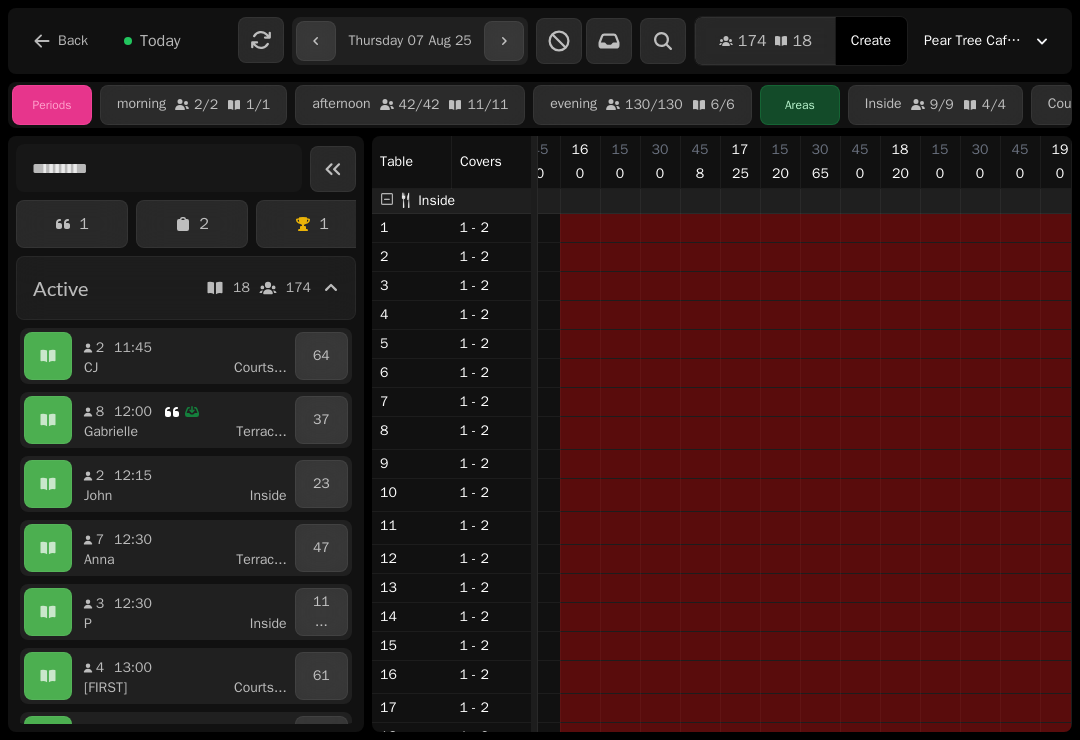 scroll, scrollTop: 63, scrollLeft: 1267, axis: both 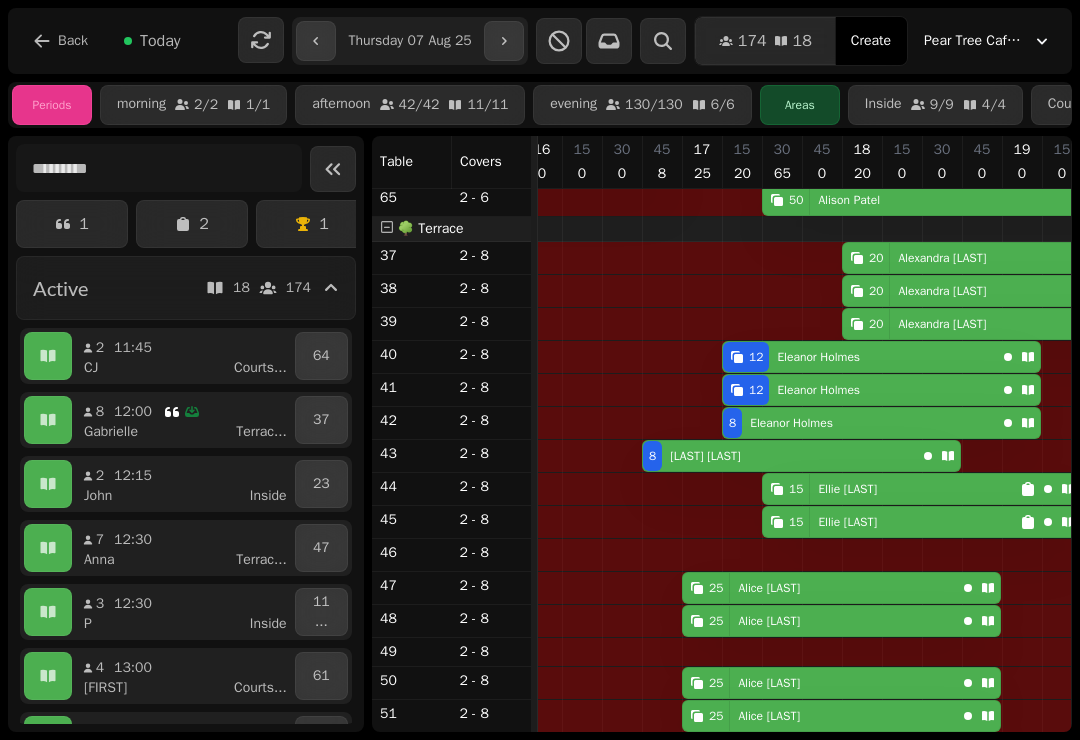 click on "[FIRST] [LAST]" at bounding box center (705, 456) 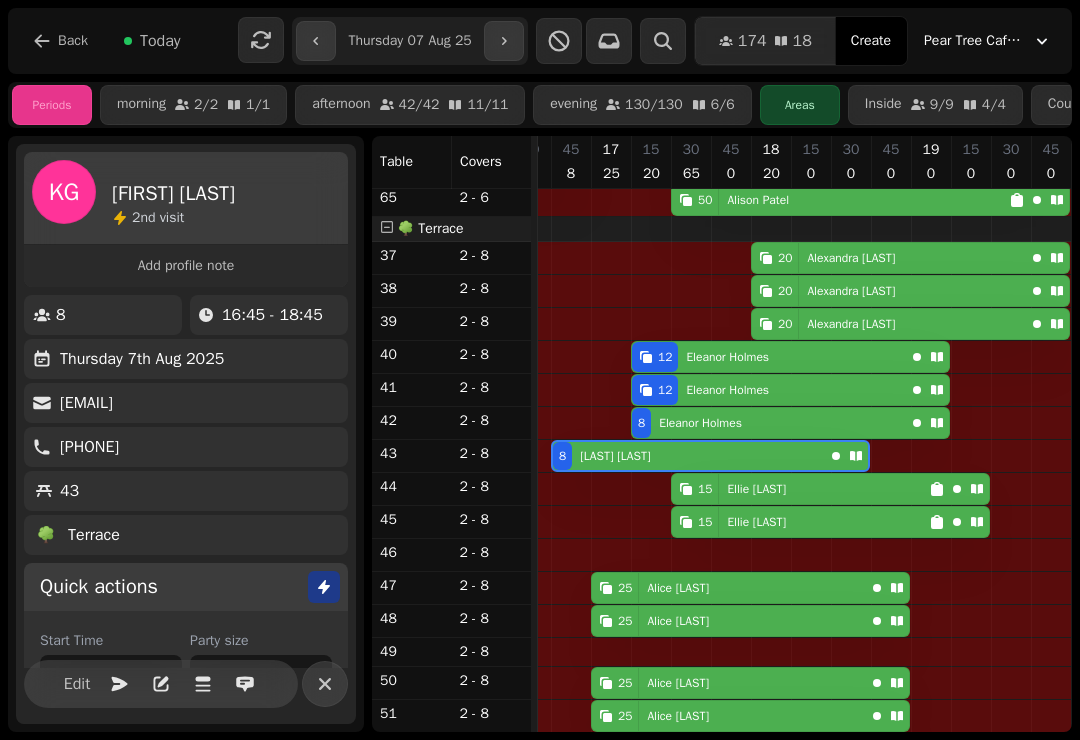 click on "Edit" at bounding box center [77, 684] 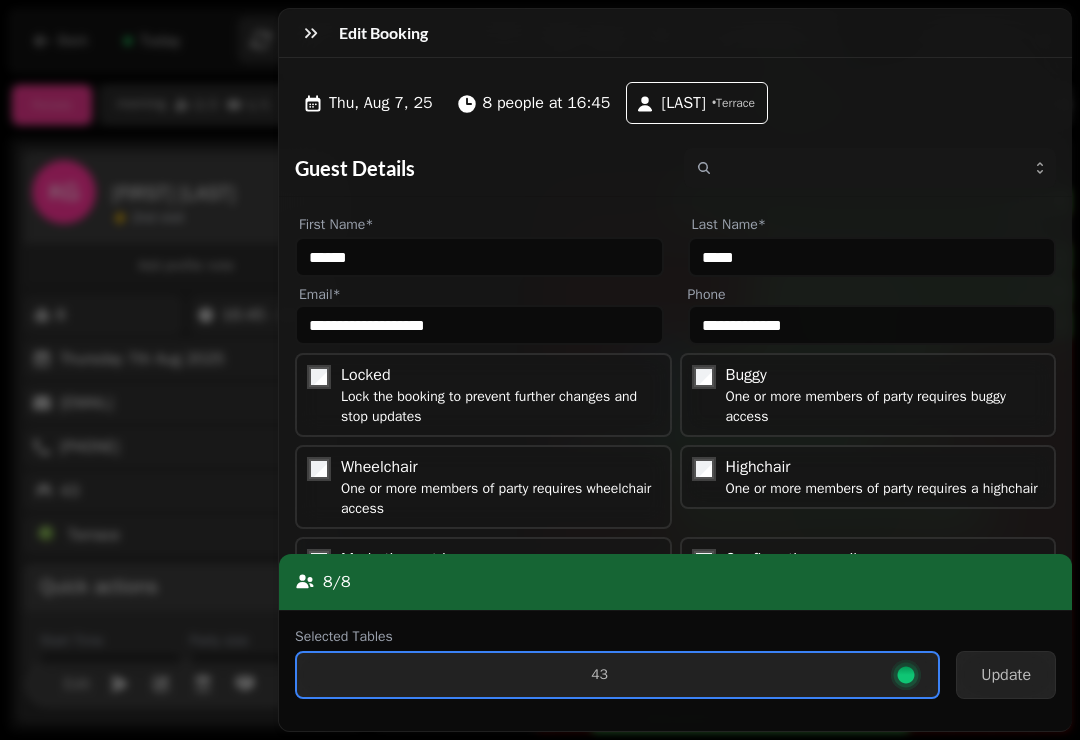 click on "8 people at 16:45" at bounding box center [547, 103] 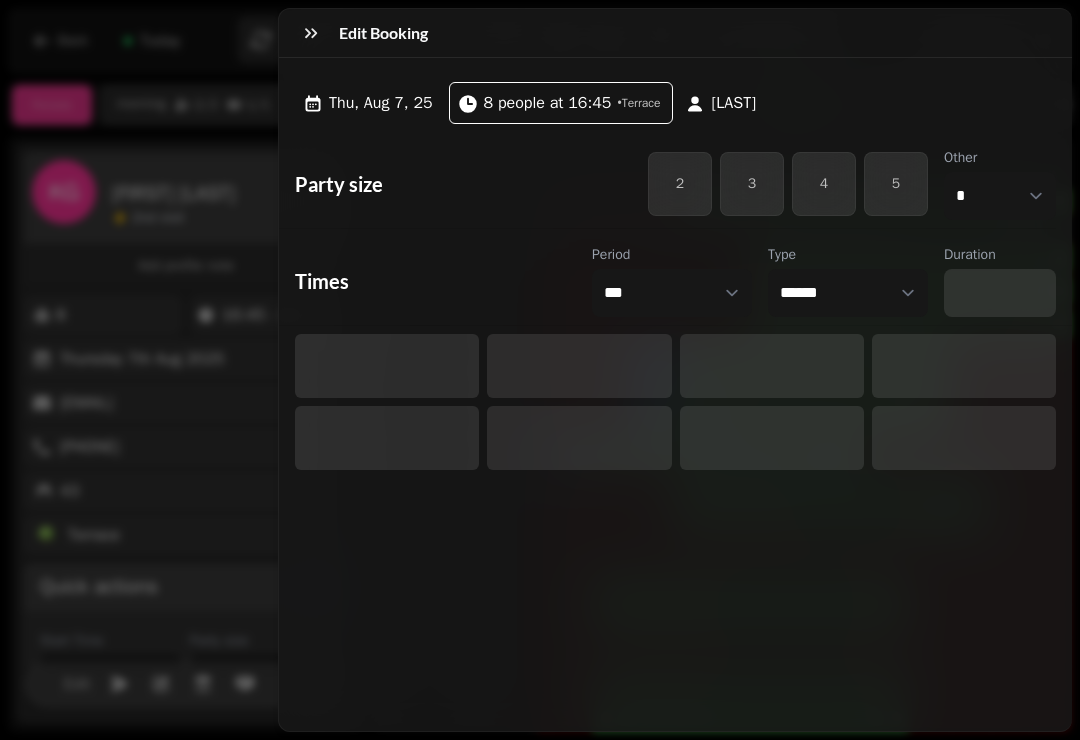 select on "****" 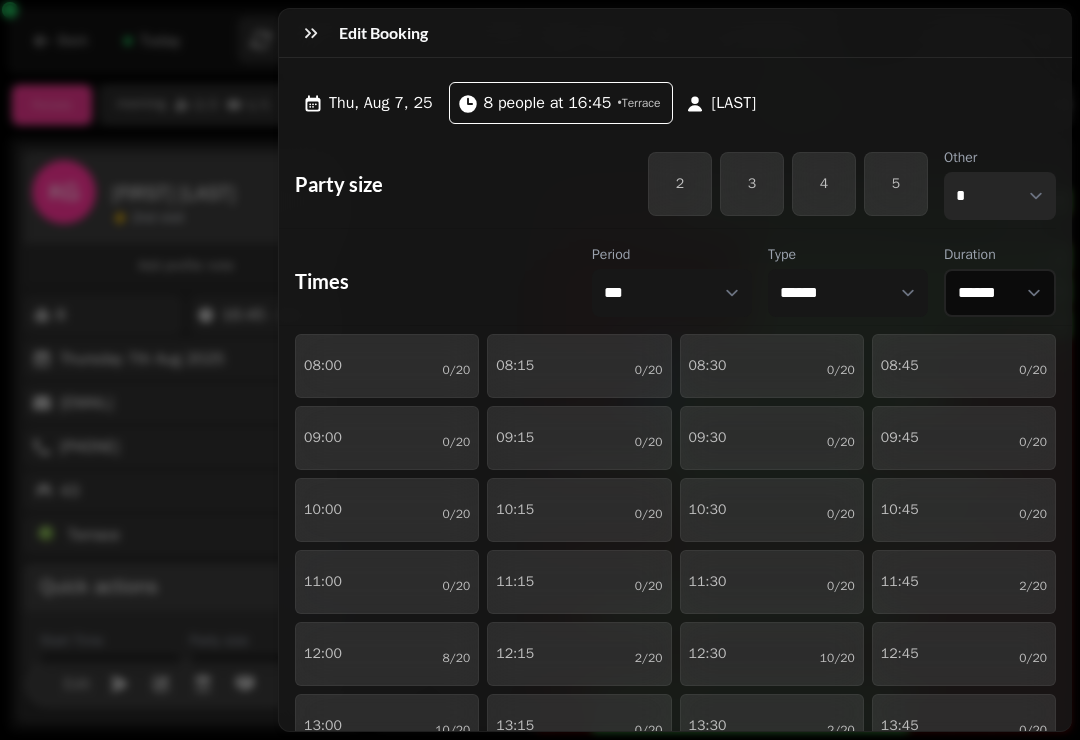 click on "* * * * * * * * * ** ** ** ** ** ** ** ** ** ** ** ** ** ** ** ** ** ** ** ** ** ** ** ** ** ** ** ** ** ** ** ** ** ** ** ** ** ** ** ** ** ** ** ** ** ** ** ** ** ** ** ** ** ** ** ** ** ** ** ** ** ** ** ** ** ** ** ** ** ** ** ** ** ** ** ** ** ** ** ** ** ** ** ** ** ** ** ** ** ** *** *** *** *** *** *** *** *** *** *** *** *** *** *** *** *** *** *** *** *** ***" at bounding box center [1000, 196] 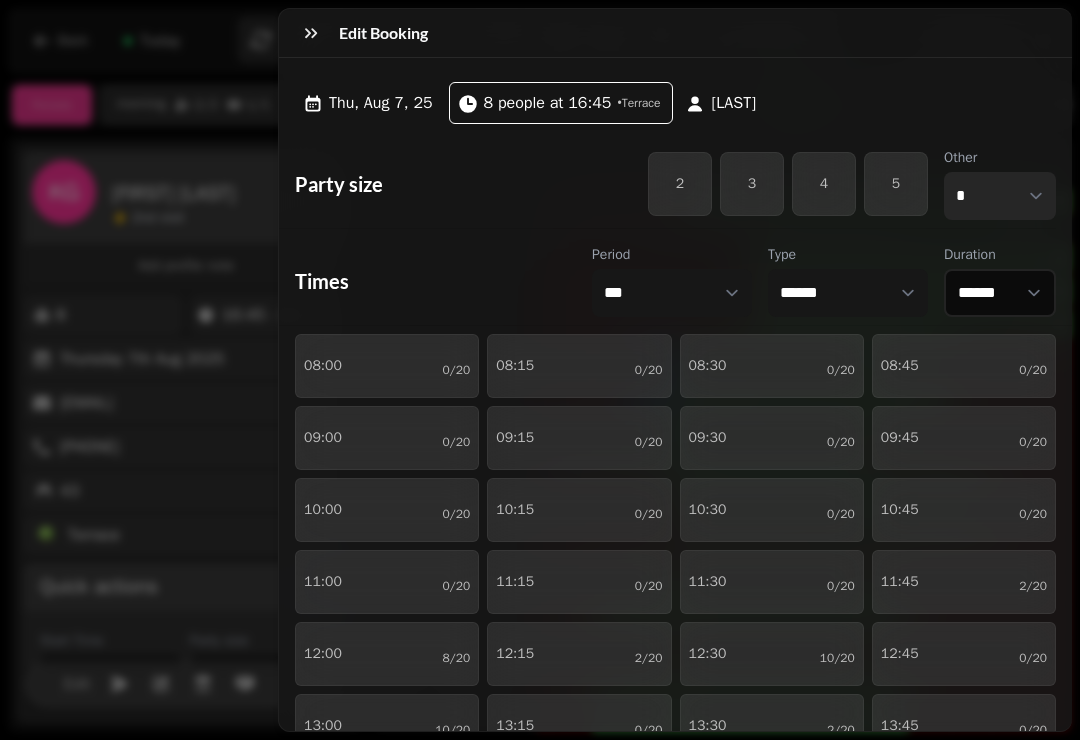 select on "**" 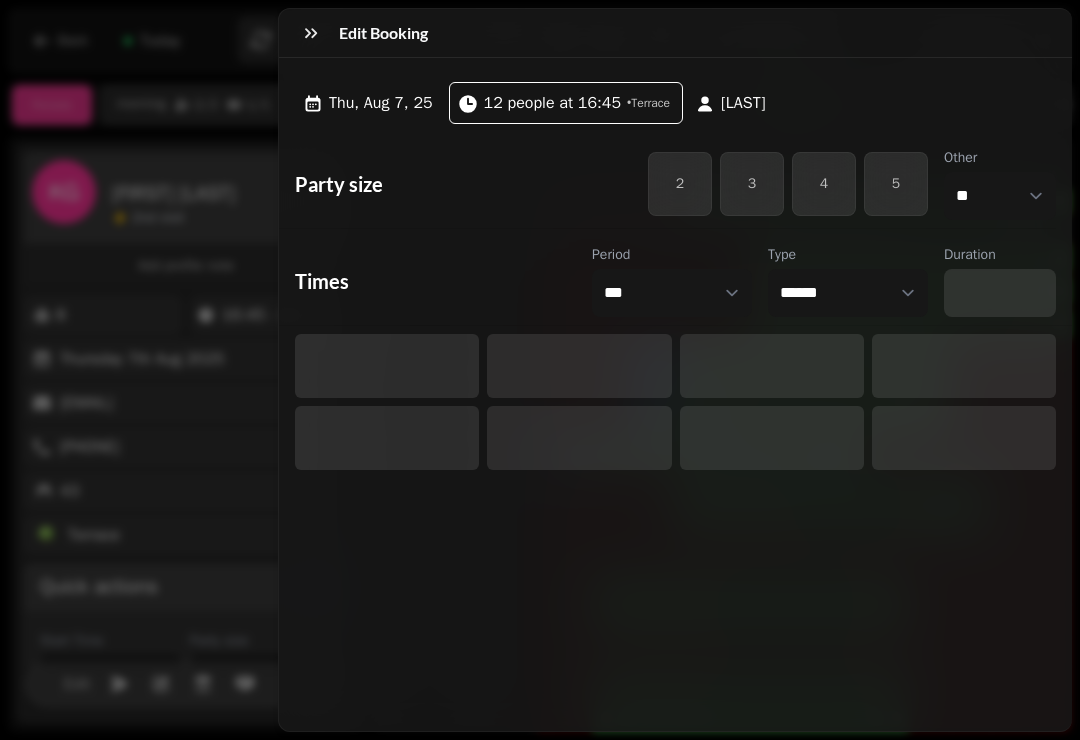 select on "****" 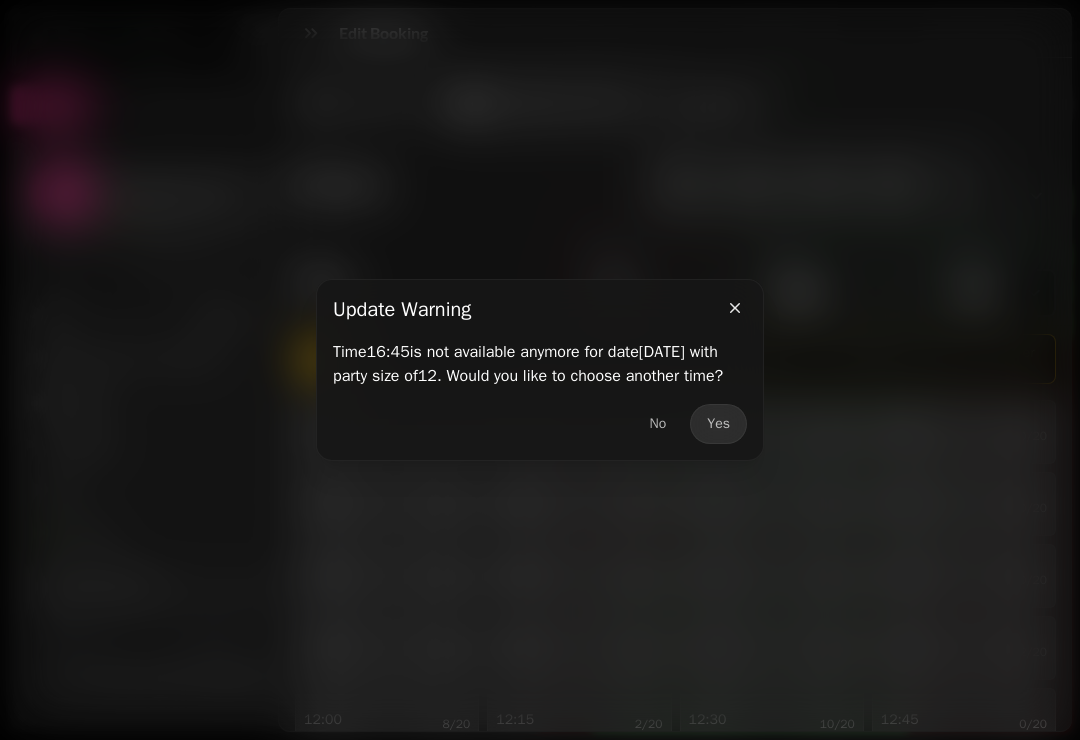 click on "No" at bounding box center (658, 424) 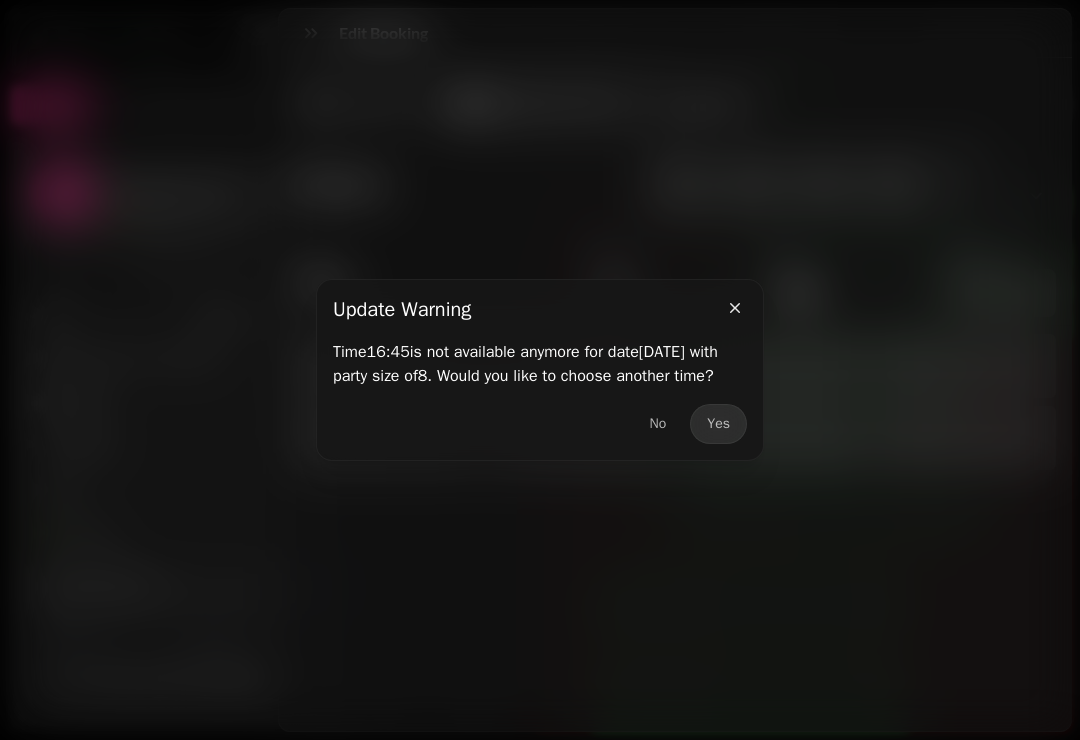 select on "****" 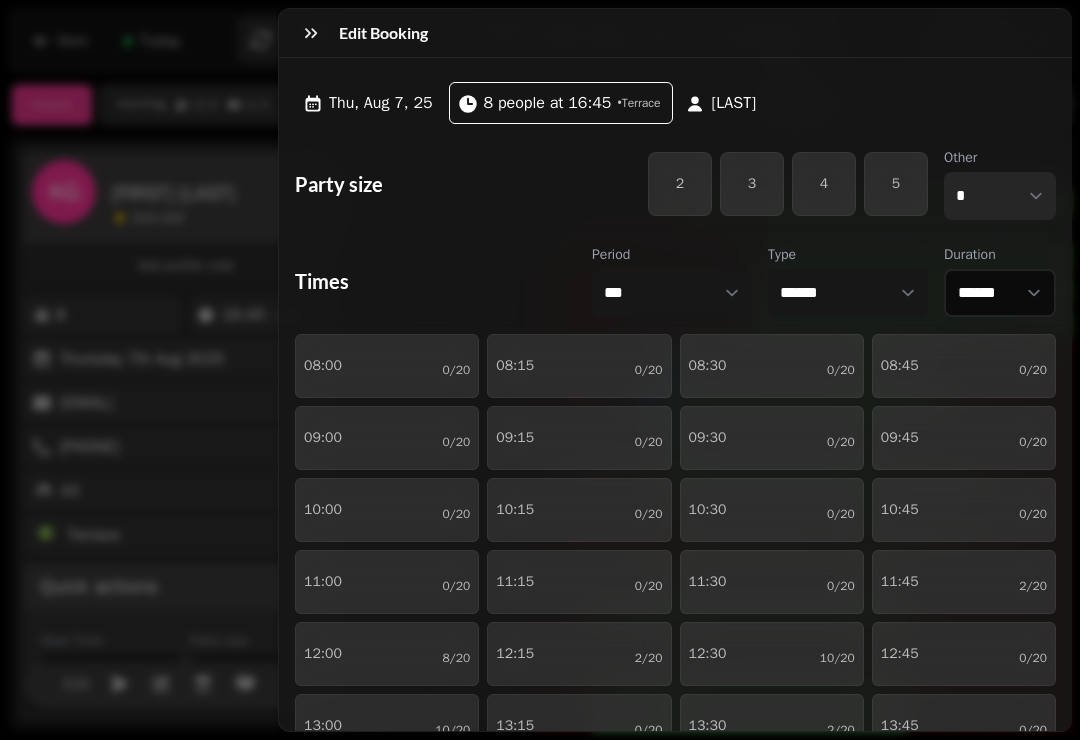 click on "* * * * * * * * * ** ** ** ** ** ** ** ** ** ** ** ** ** ** ** ** ** ** ** ** ** ** ** ** ** ** ** ** ** ** ** ** ** ** ** ** ** ** ** ** ** ** ** ** ** ** ** ** ** ** ** ** ** ** ** ** ** ** ** ** ** ** ** ** ** ** ** ** ** ** ** ** ** ** ** ** ** ** ** ** ** ** ** ** ** ** ** ** ** ** *** *** *** *** *** *** *** *** *** *** *** *** *** *** *** *** *** *** *** *** ***" at bounding box center [1000, 196] 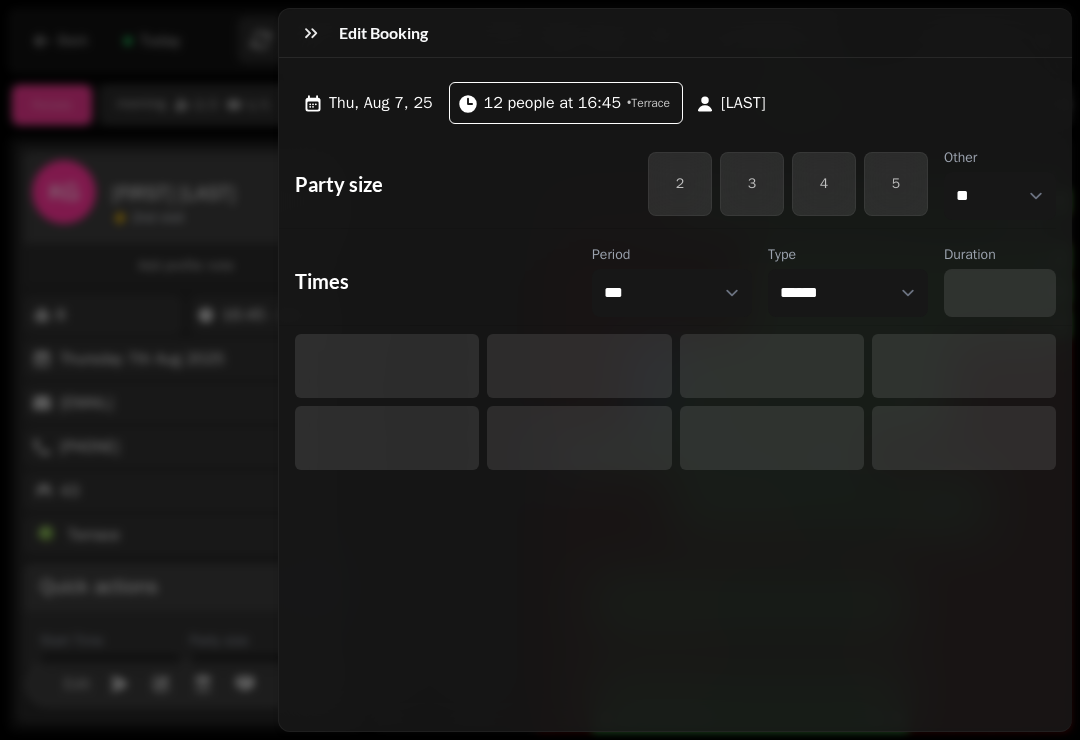 select on "****" 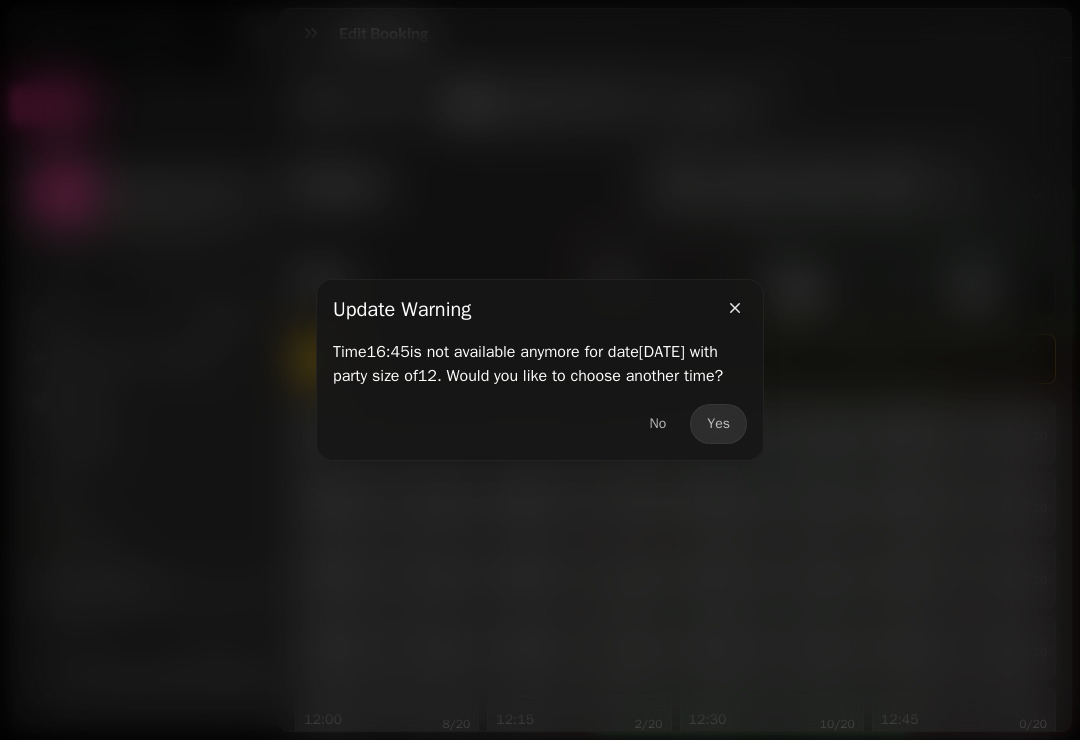 click on "Yes" at bounding box center [718, 424] 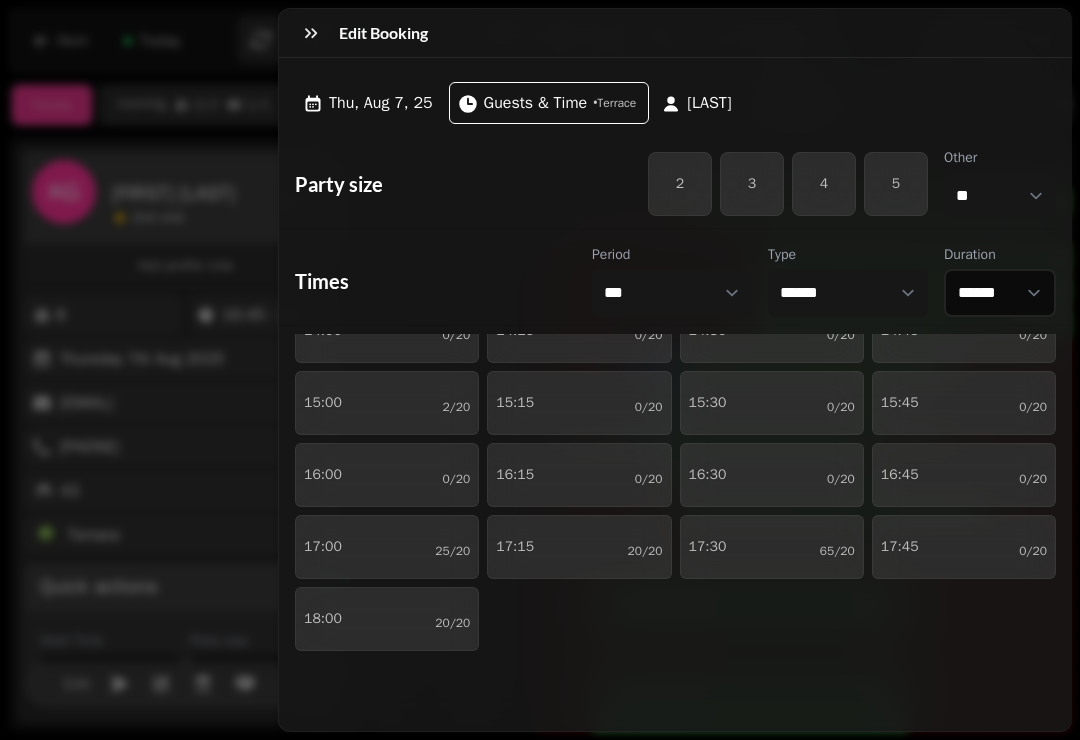 scroll, scrollTop: 541, scrollLeft: 0, axis: vertical 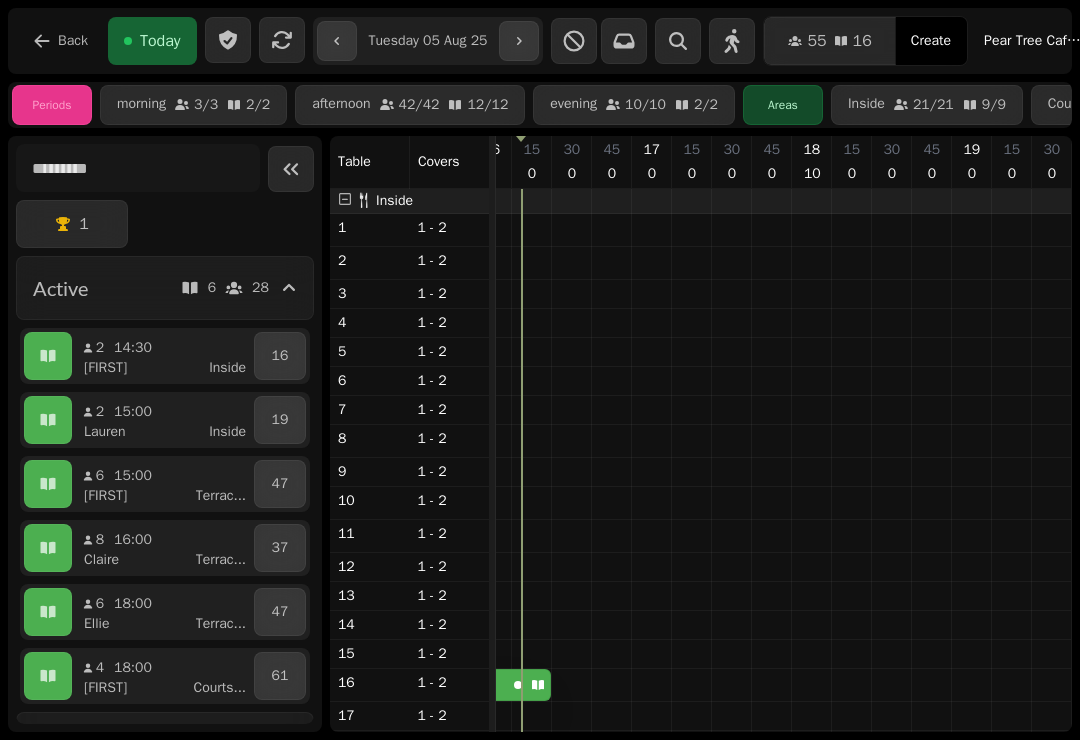 click on "**********" at bounding box center [540, 41] 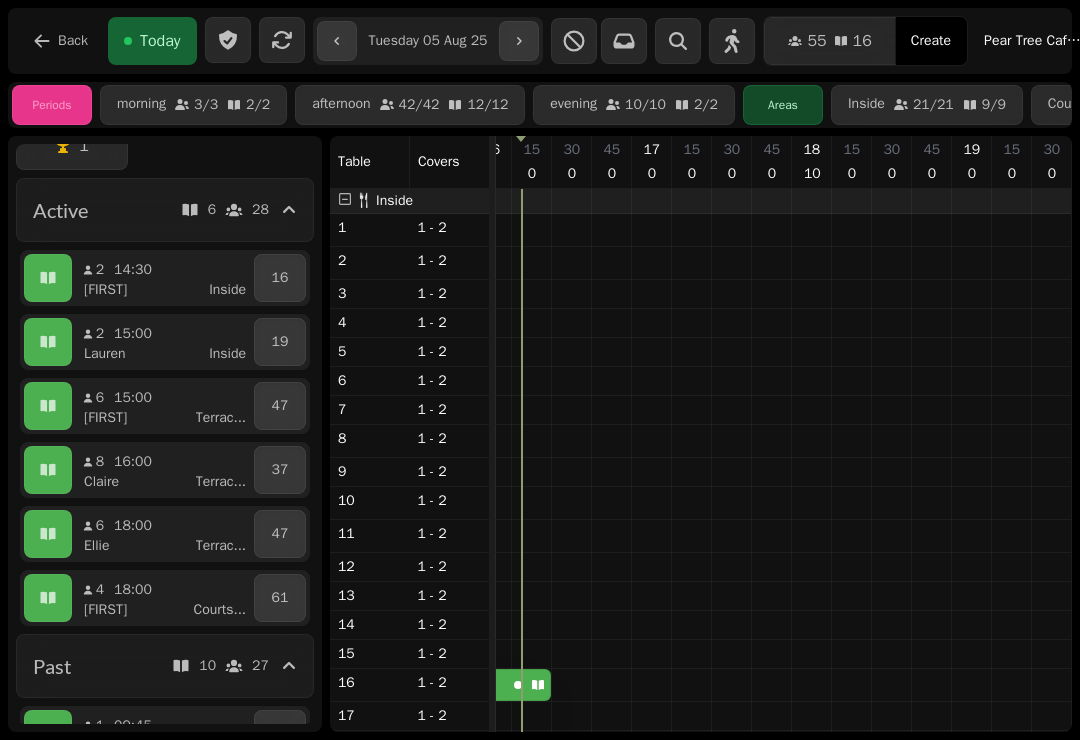scroll, scrollTop: 70, scrollLeft: 0, axis: vertical 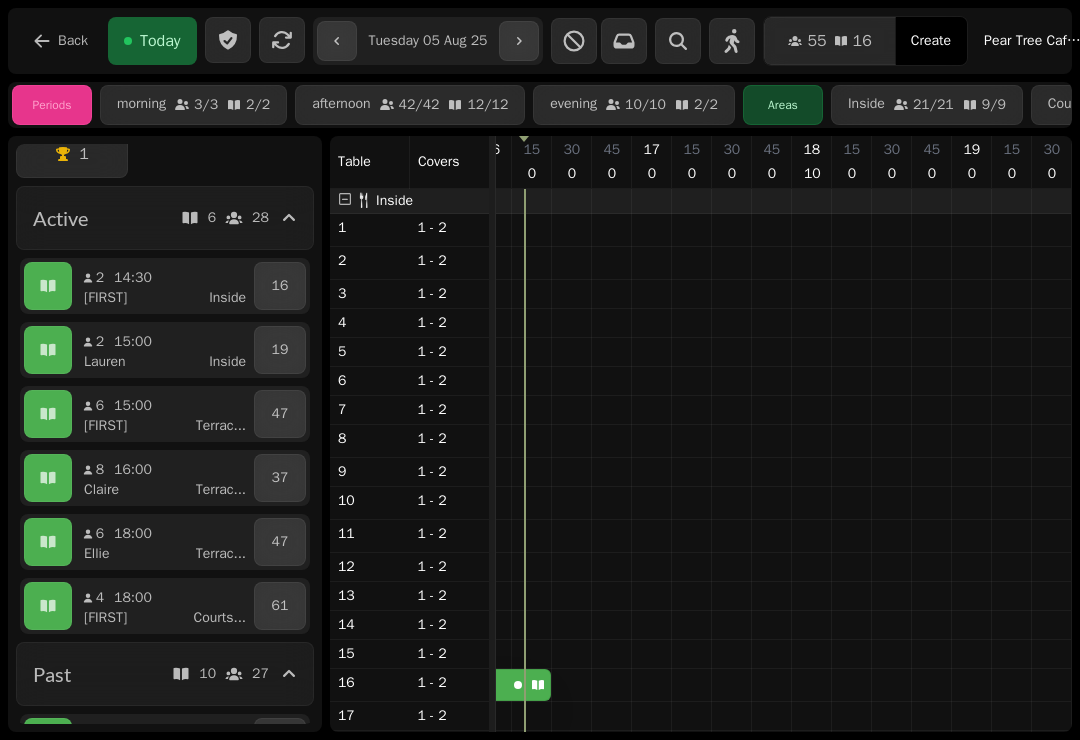 click on "Claire Terrac ..." at bounding box center [171, 490] 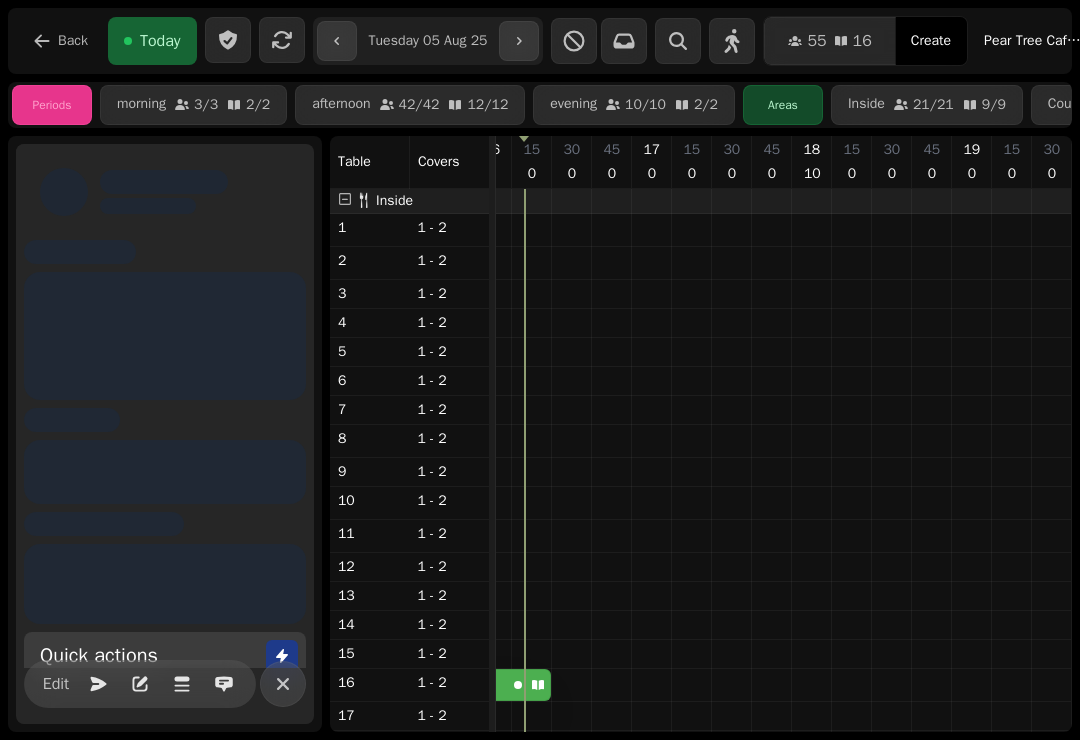 scroll, scrollTop: 0, scrollLeft: 1267, axis: horizontal 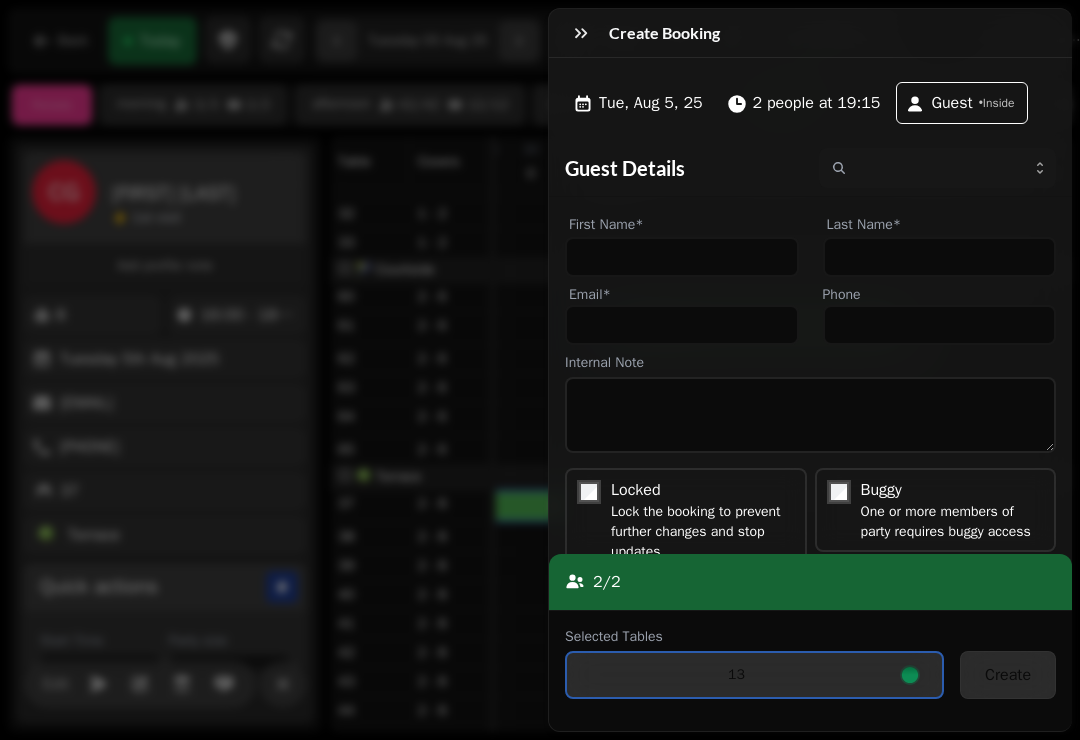 click at bounding box center (581, 33) 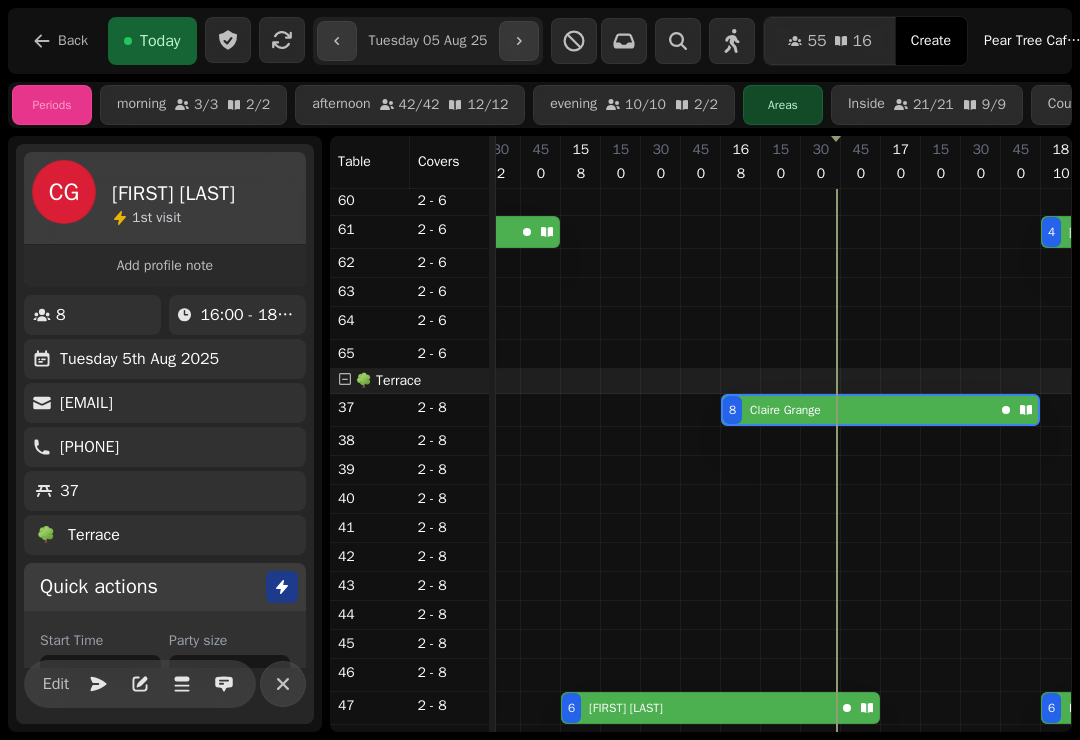 select on "**********" 